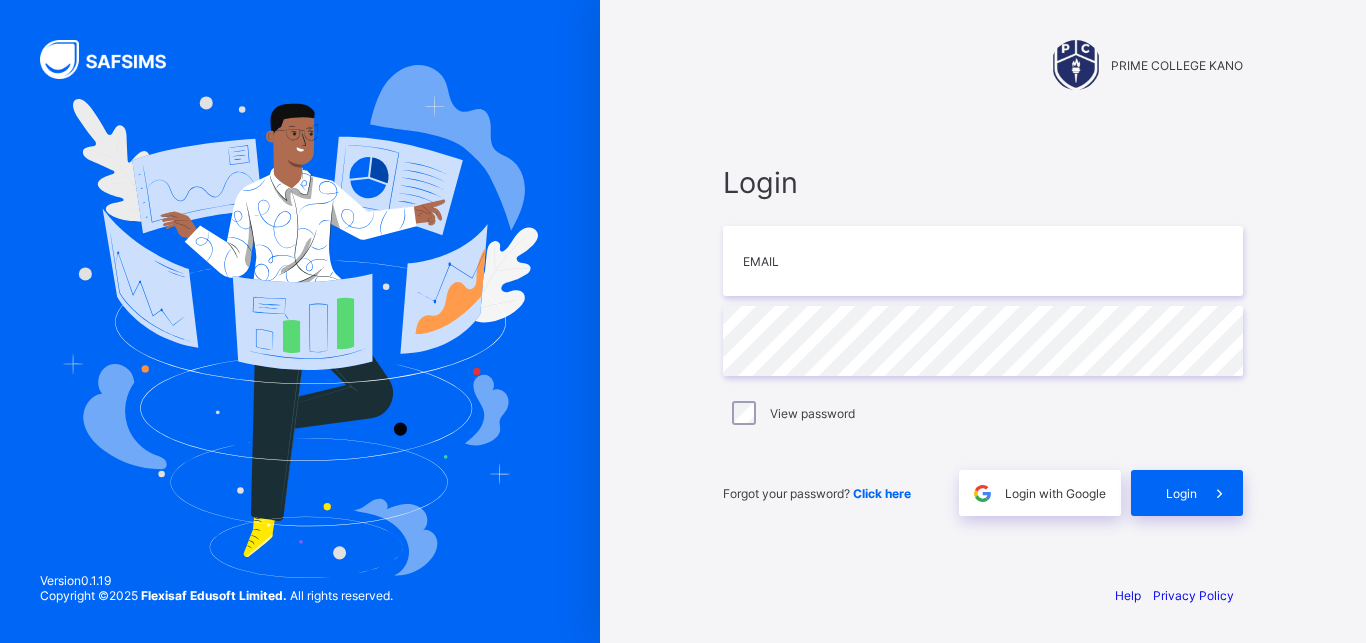 scroll, scrollTop: 0, scrollLeft: 0, axis: both 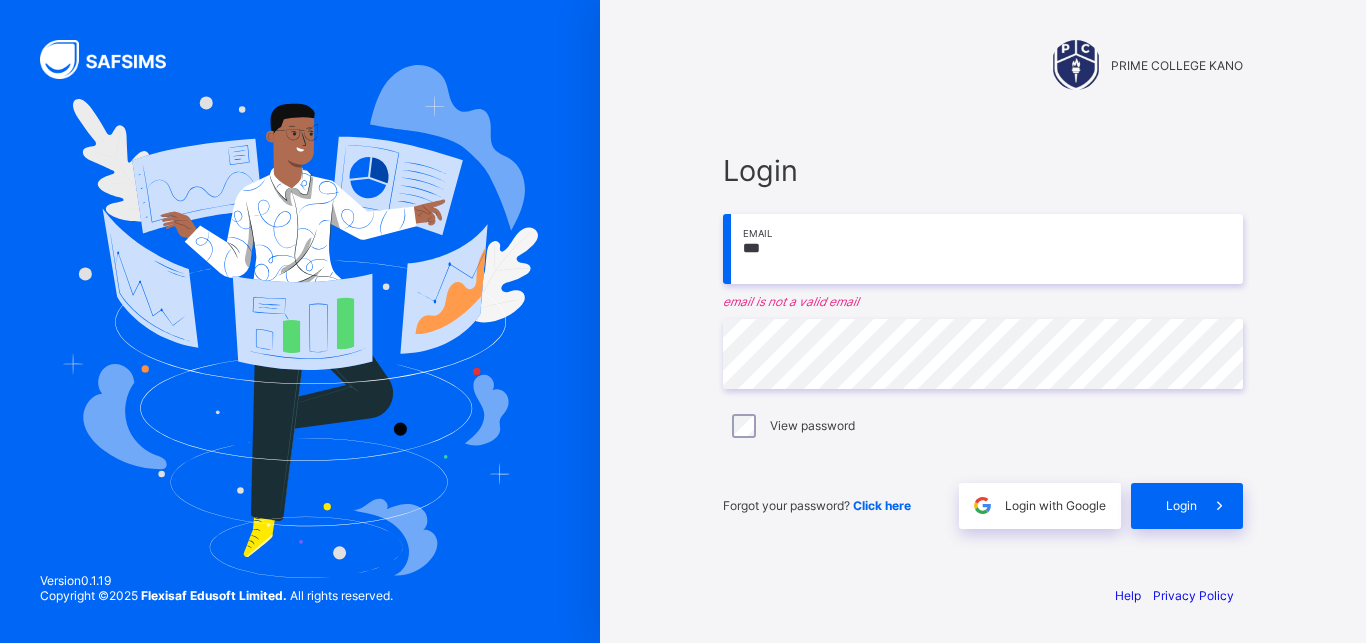 type on "***" 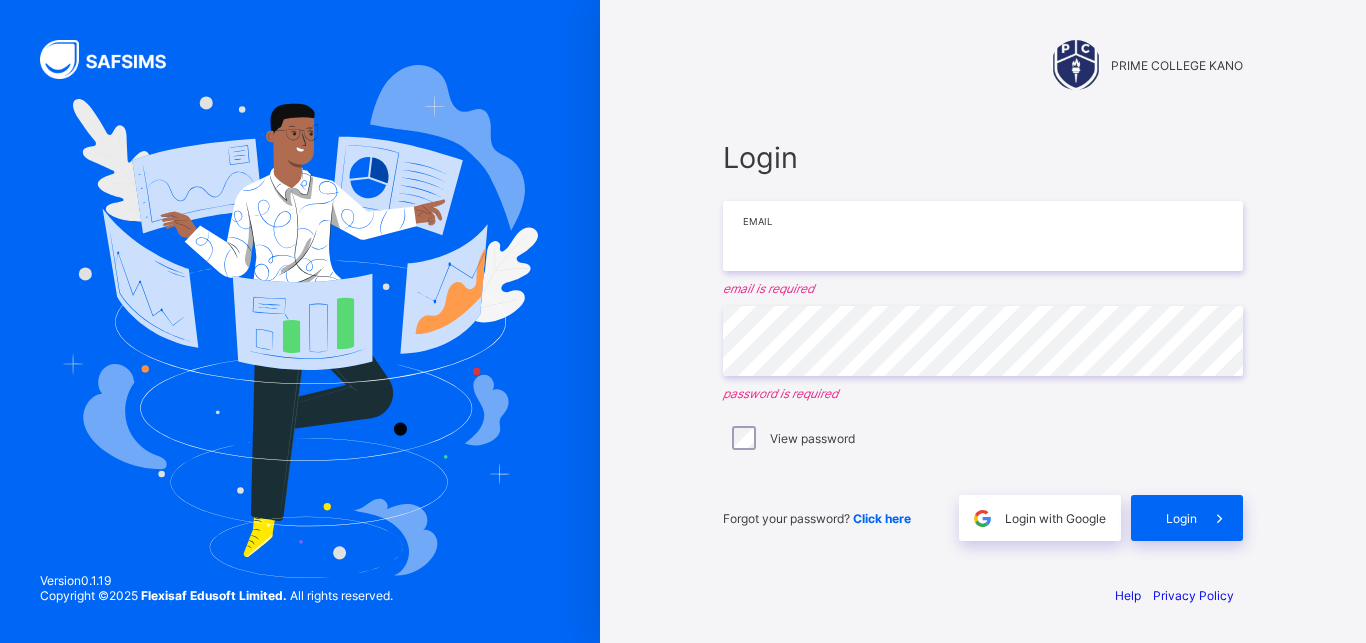 scroll, scrollTop: 0, scrollLeft: 0, axis: both 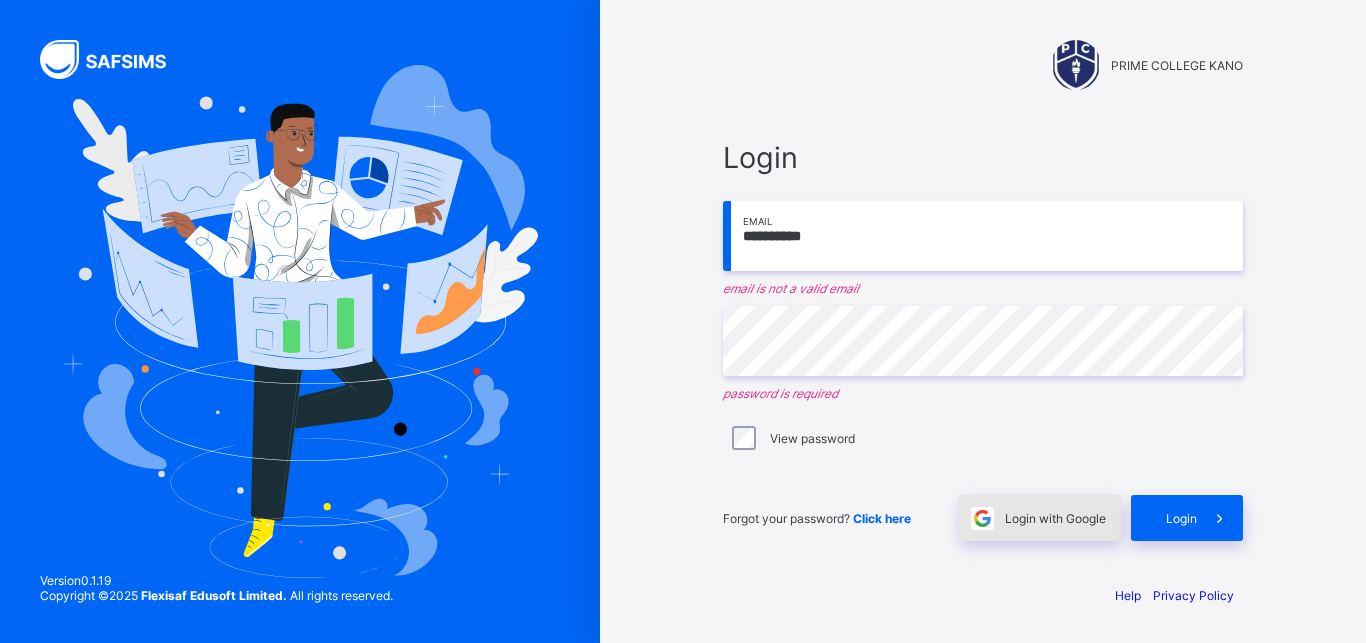 type on "**********" 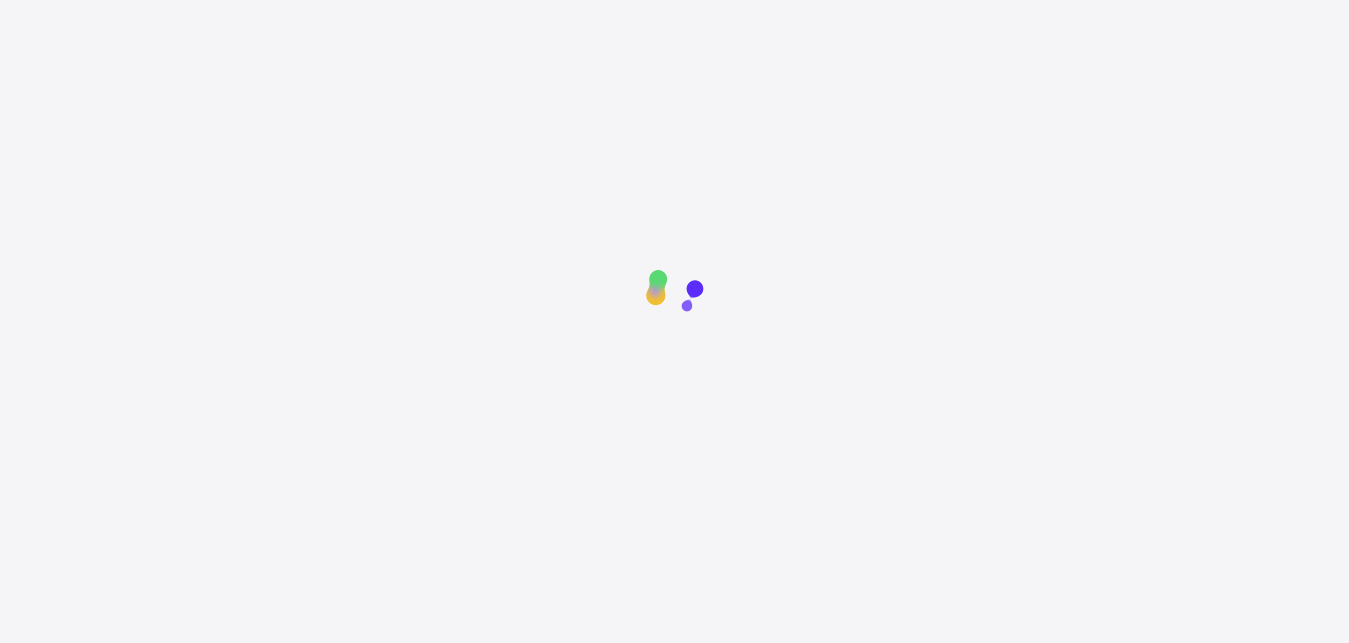 scroll, scrollTop: 0, scrollLeft: 0, axis: both 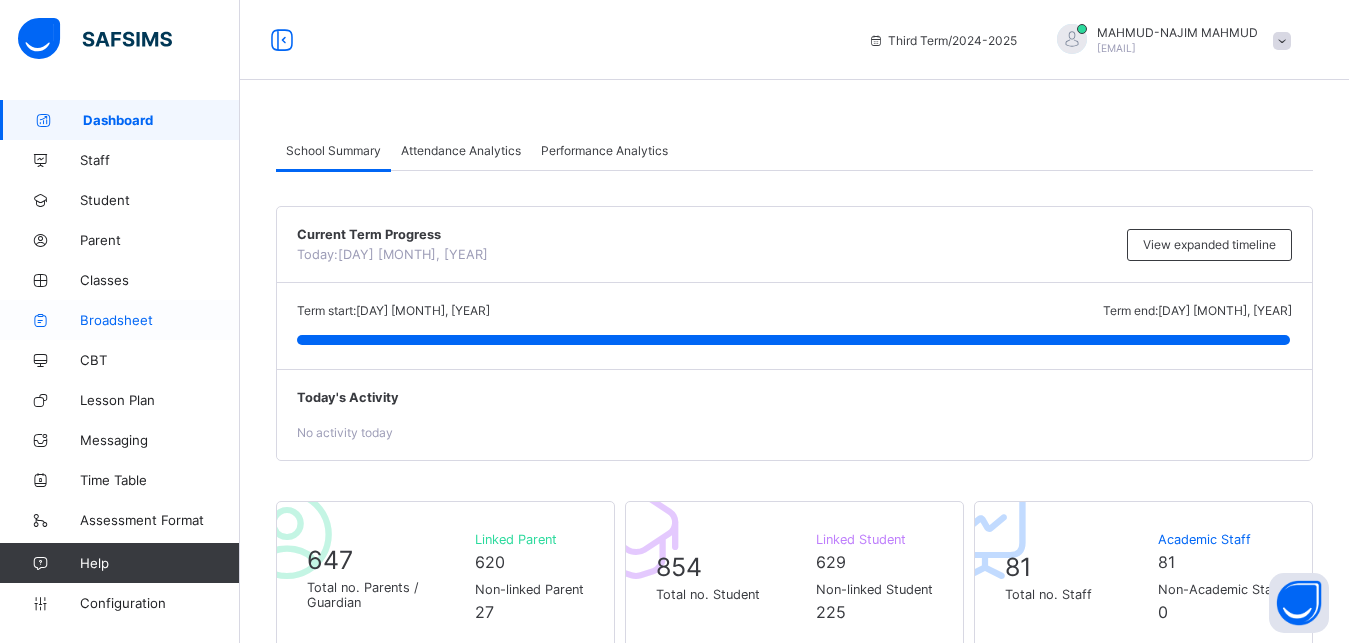 click on "Broadsheet" at bounding box center (160, 320) 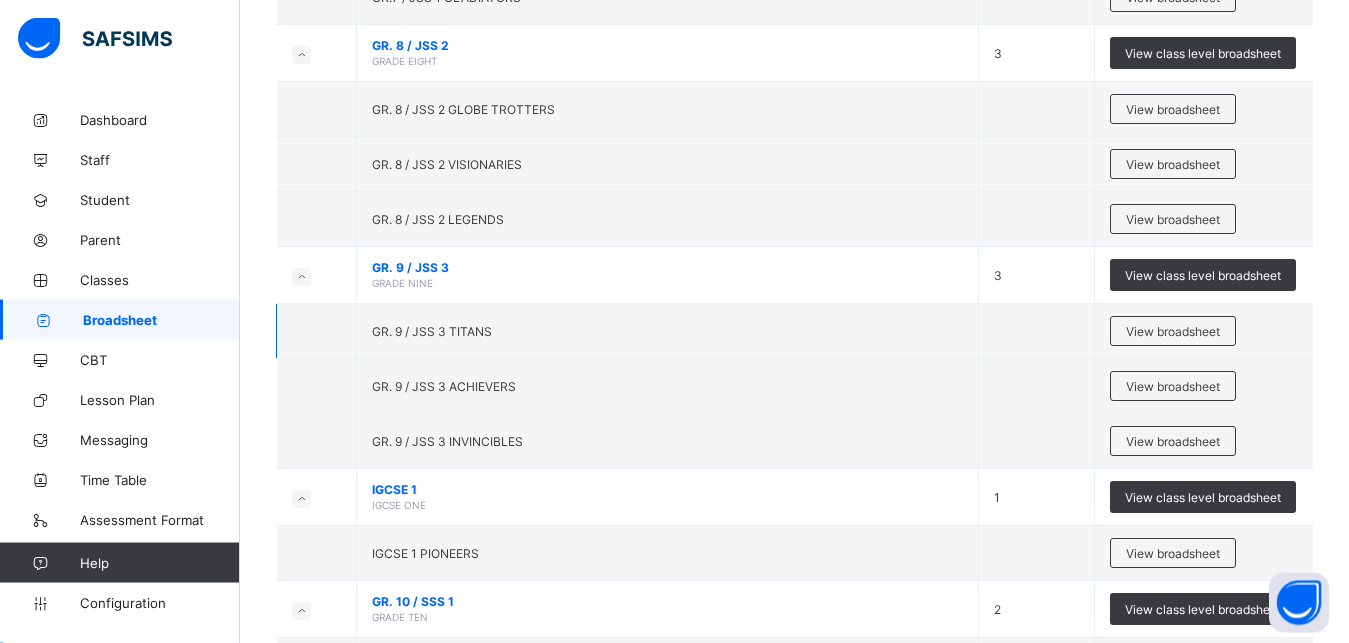 scroll, scrollTop: 305, scrollLeft: 0, axis: vertical 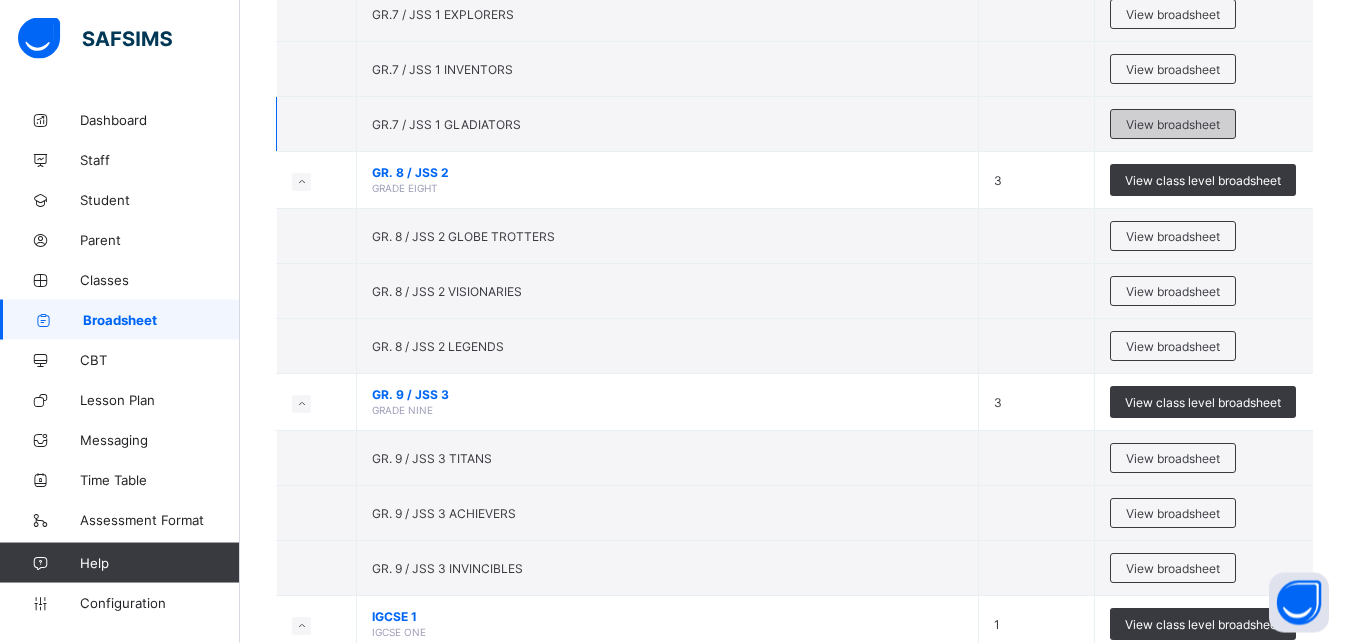 click on "View broadsheet" at bounding box center [1173, 124] 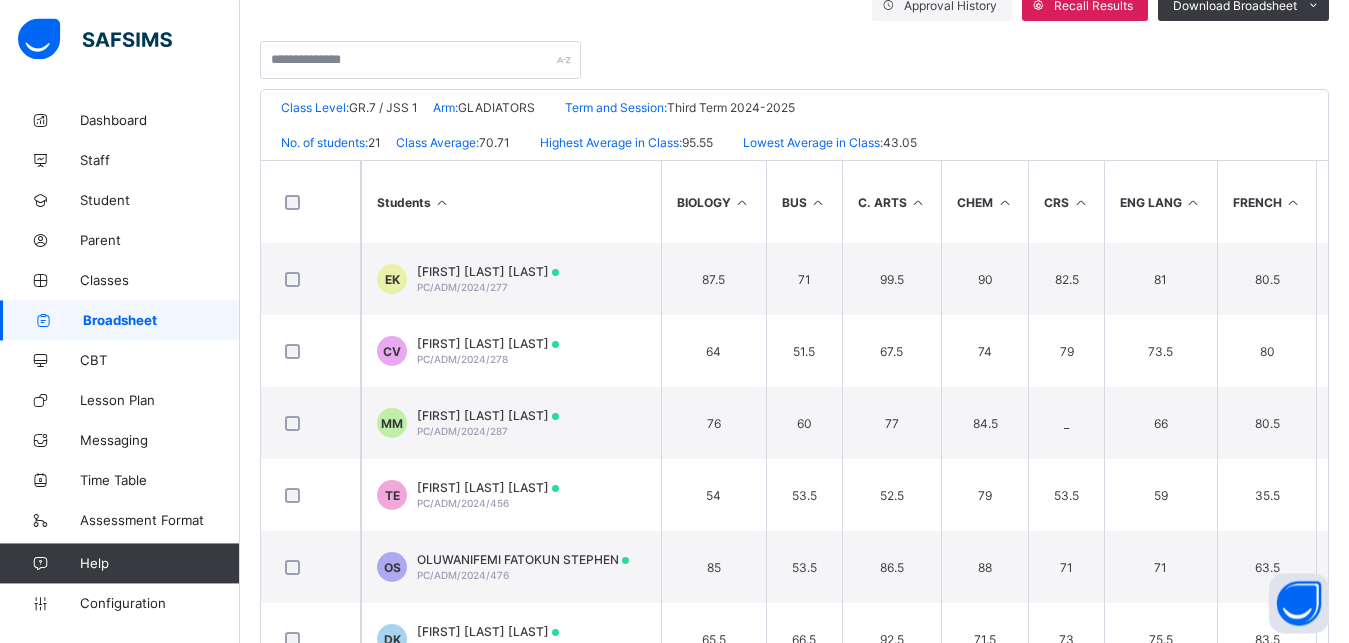 scroll, scrollTop: 438, scrollLeft: 0, axis: vertical 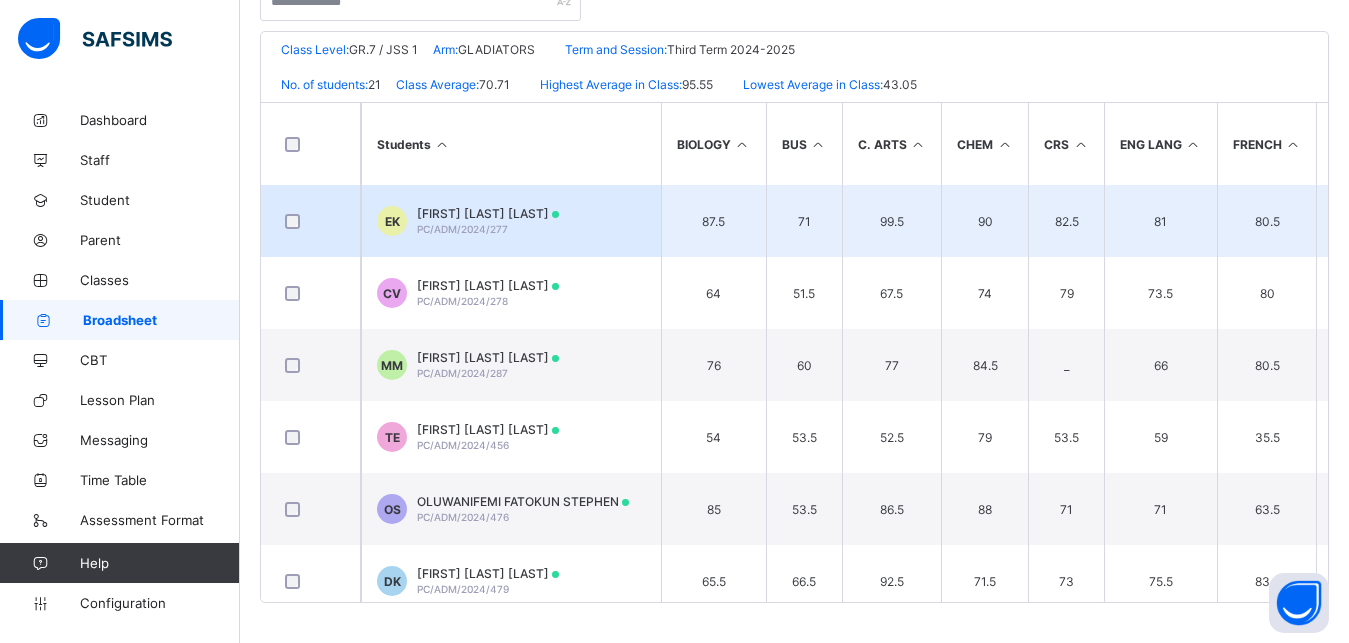 click on "EMMANUEL CHIJOKE KAMSI" at bounding box center [488, 213] 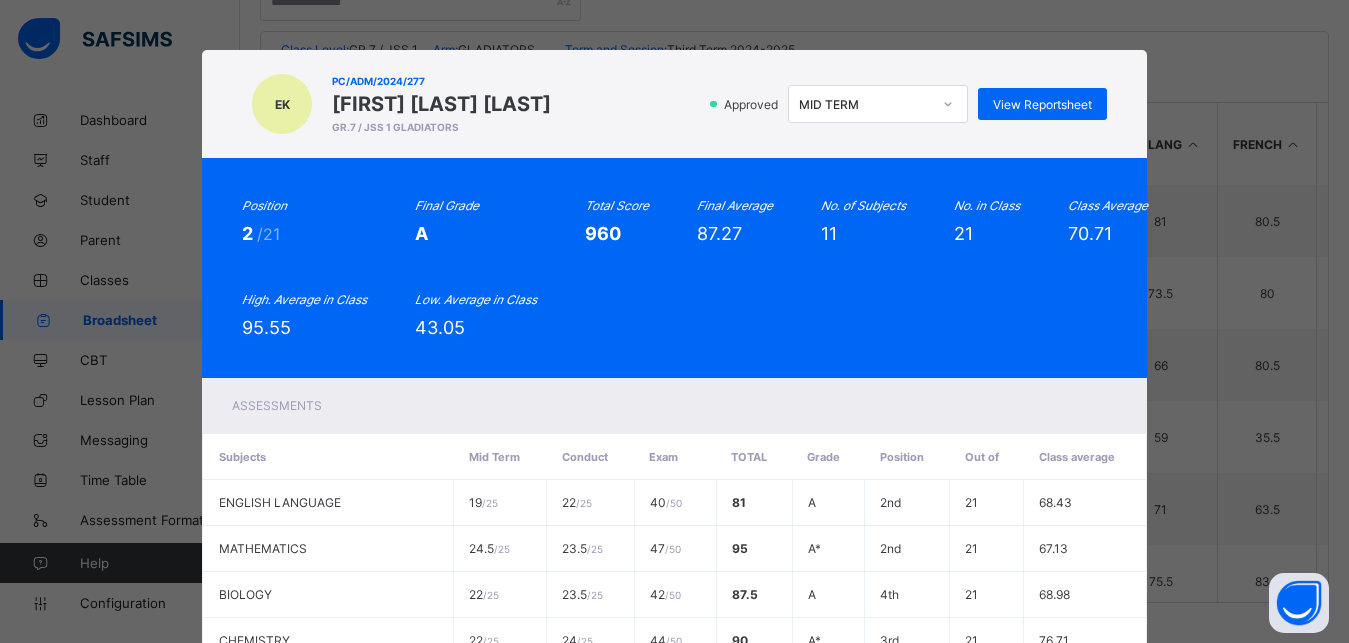 click 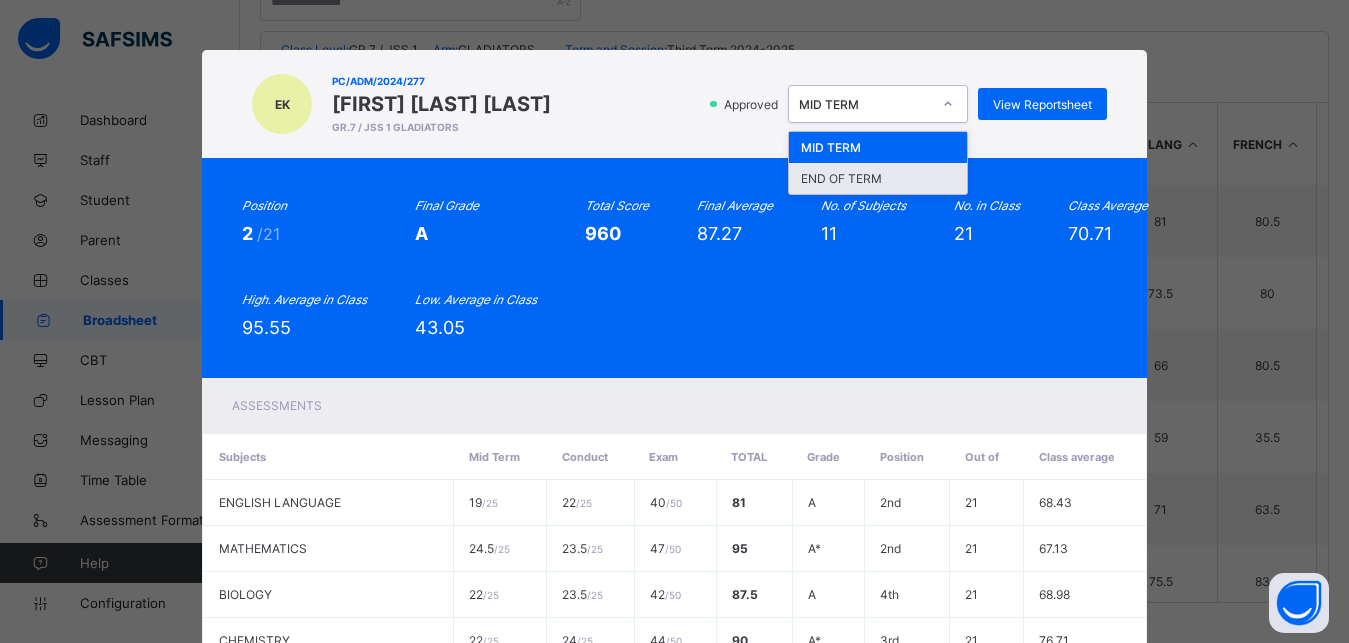 click on "END OF TERM" at bounding box center (878, 178) 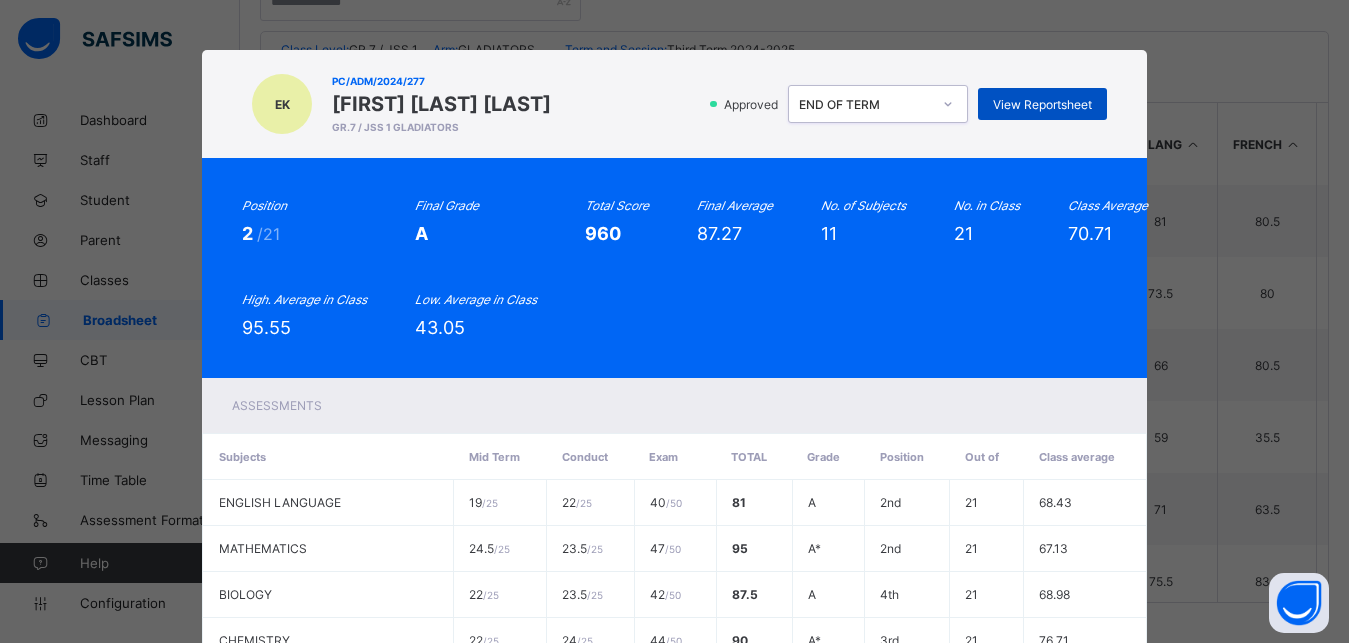 click on "View Reportsheet" at bounding box center [1042, 104] 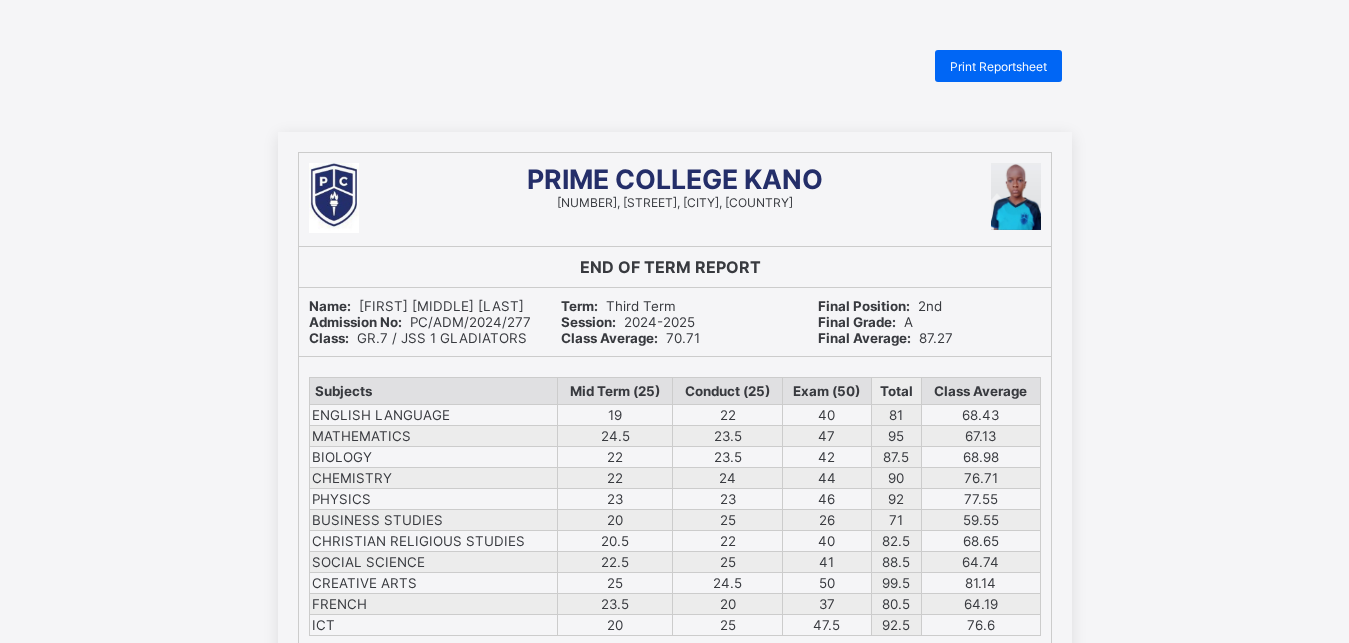 scroll, scrollTop: 0, scrollLeft: 0, axis: both 